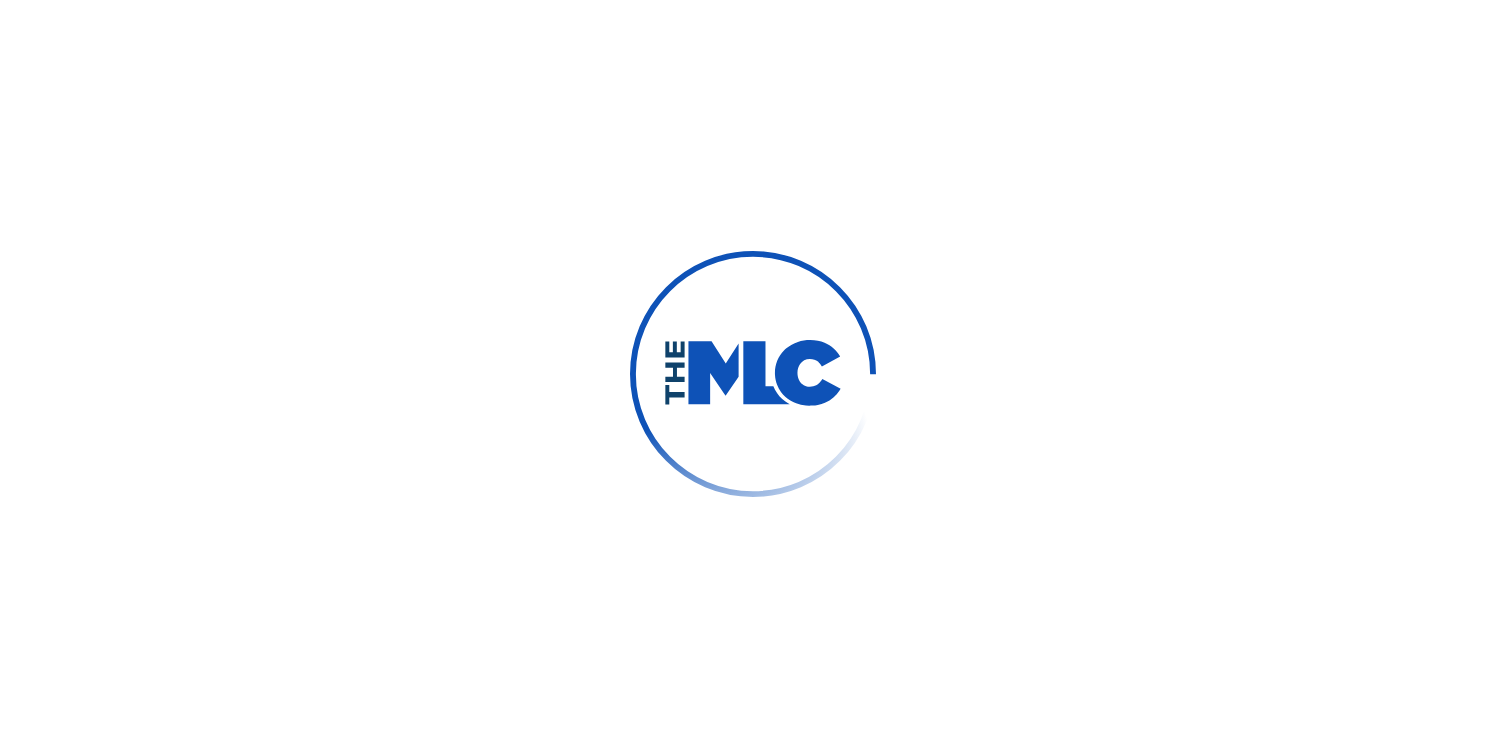 scroll, scrollTop: 0, scrollLeft: 0, axis: both 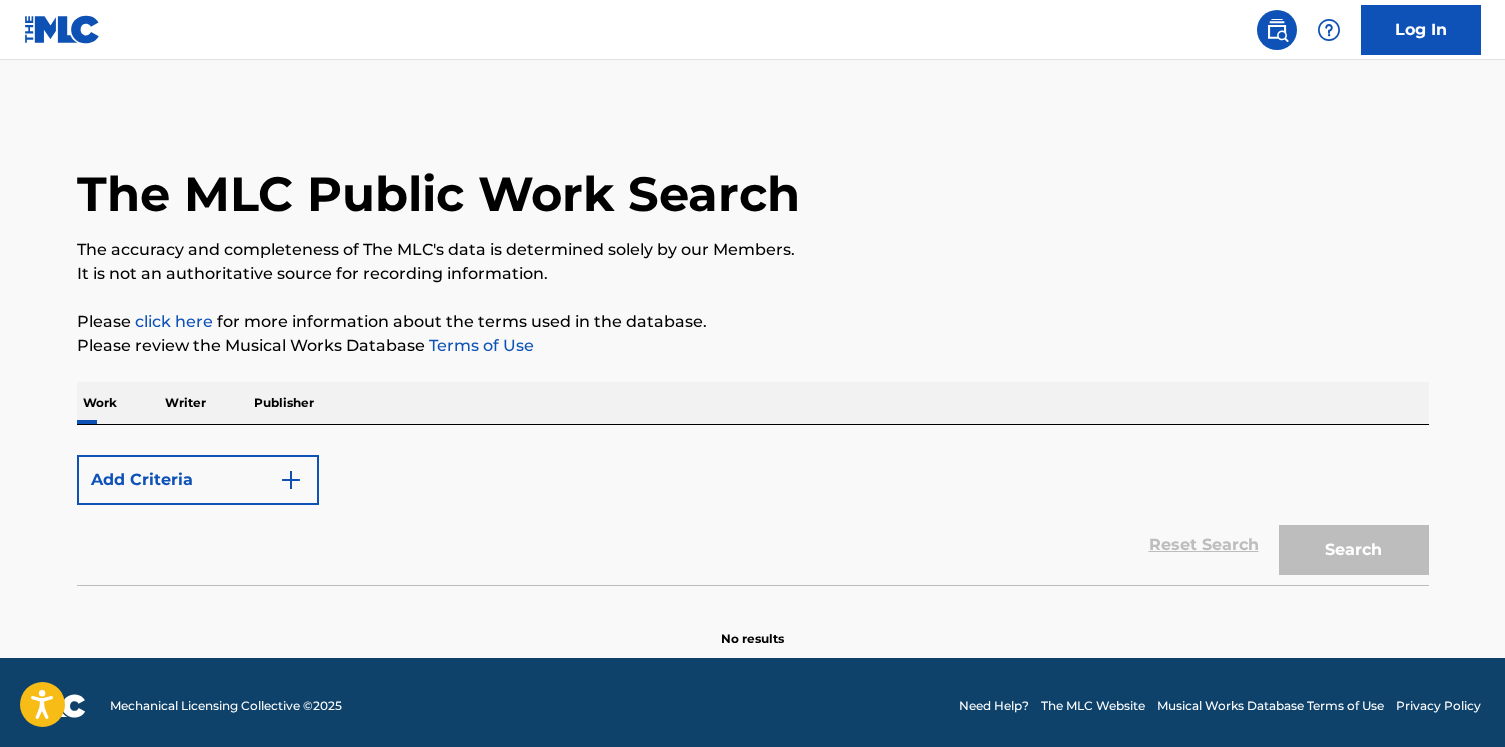 click on "Work Writer Publisher" at bounding box center (753, 403) 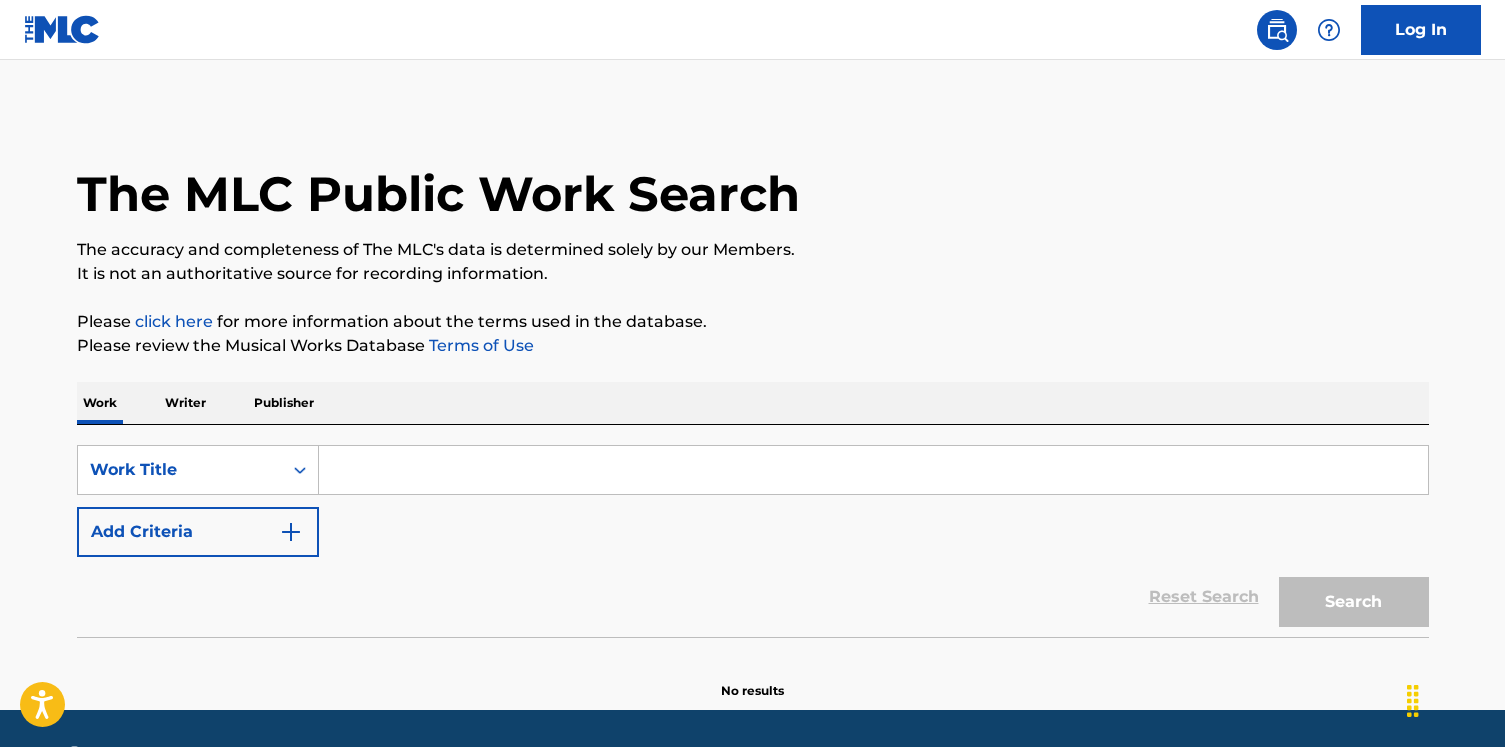 click at bounding box center [873, 470] 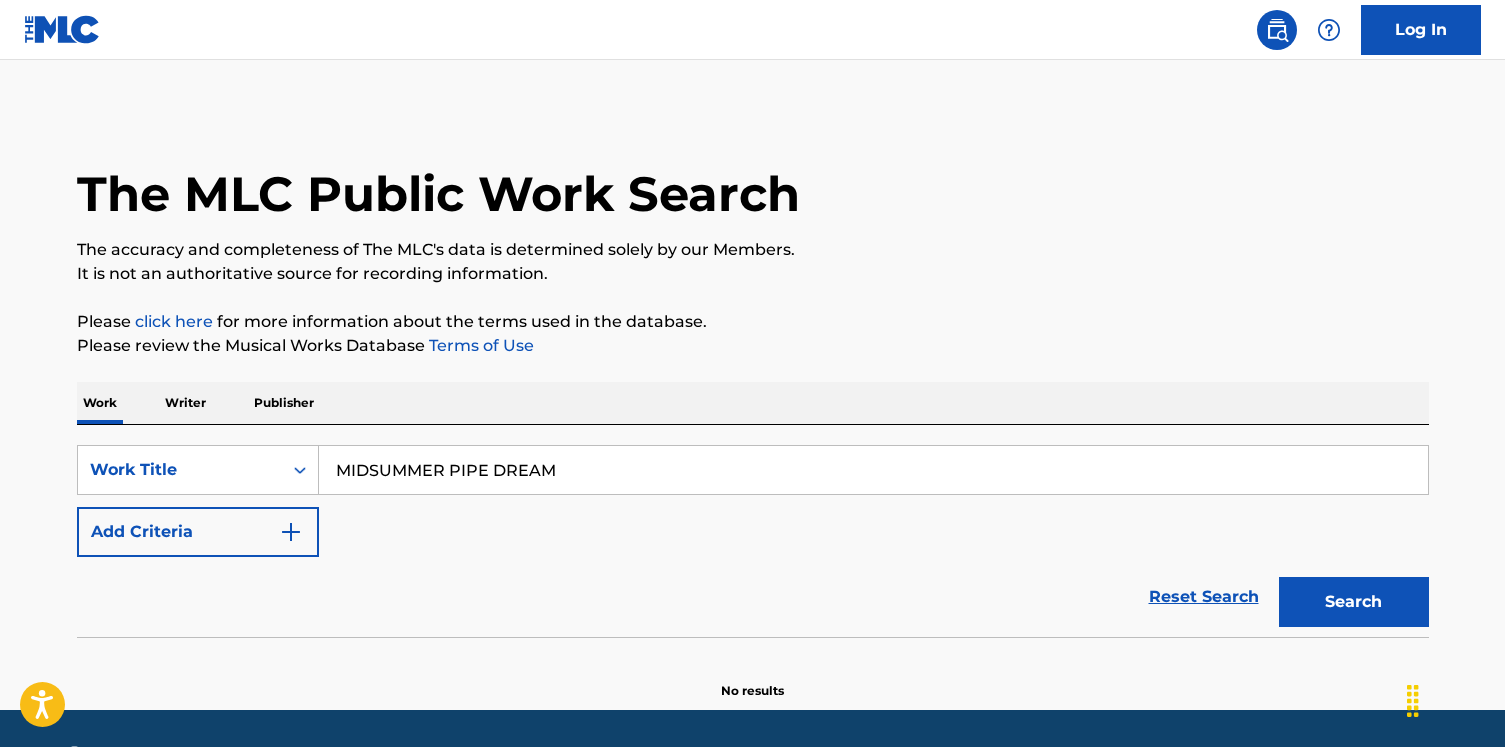 type on "MIDSUMMER PIPE DREAM" 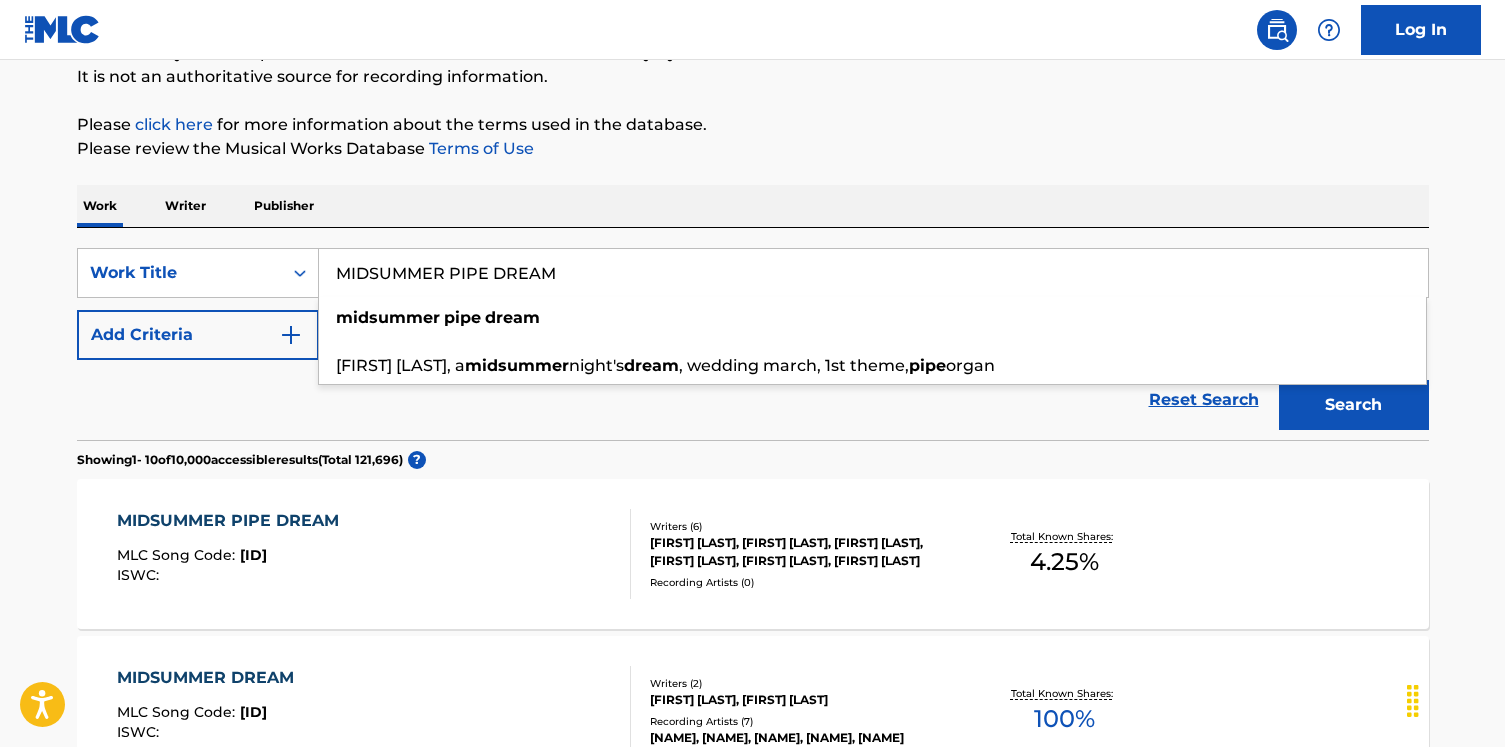 scroll, scrollTop: 218, scrollLeft: 0, axis: vertical 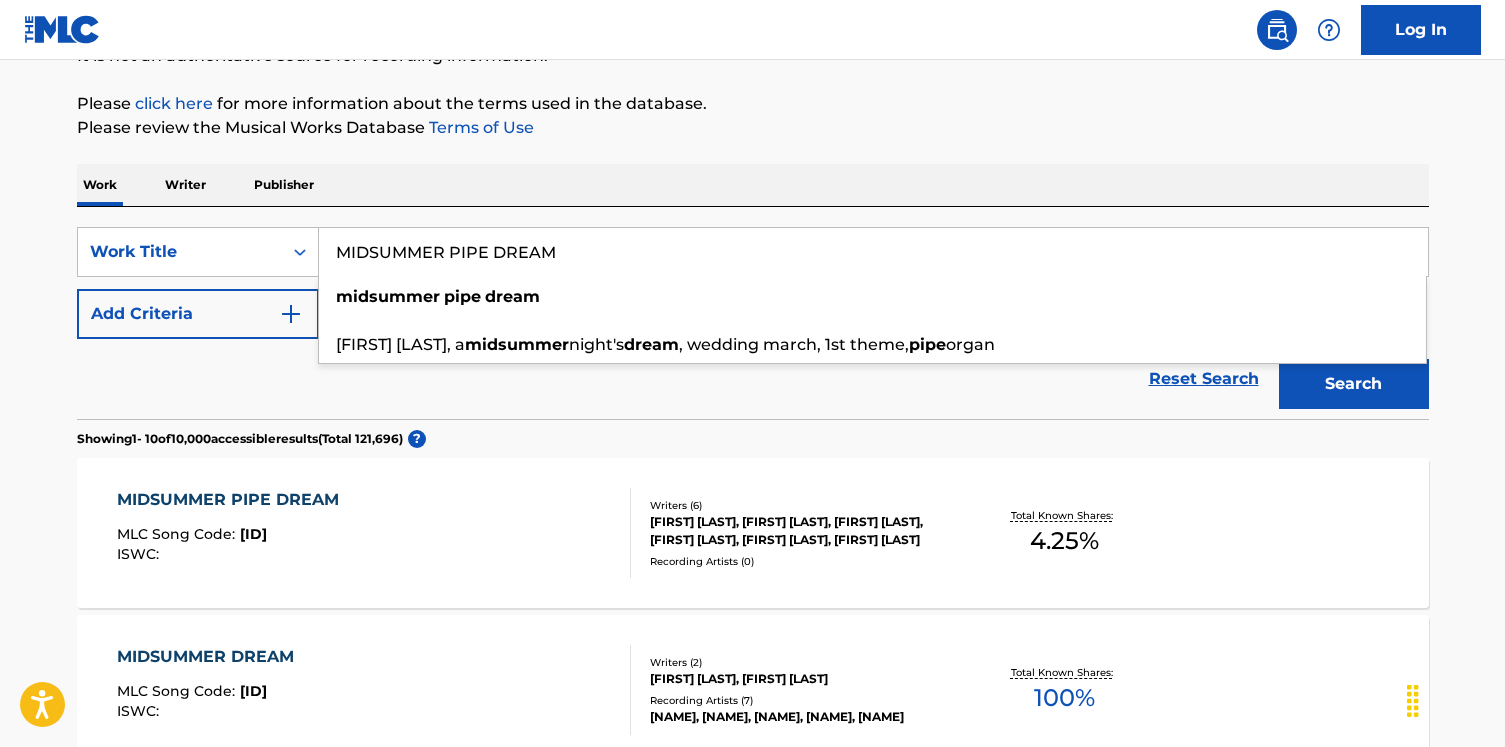 click on "ISWC :" at bounding box center (233, 554) 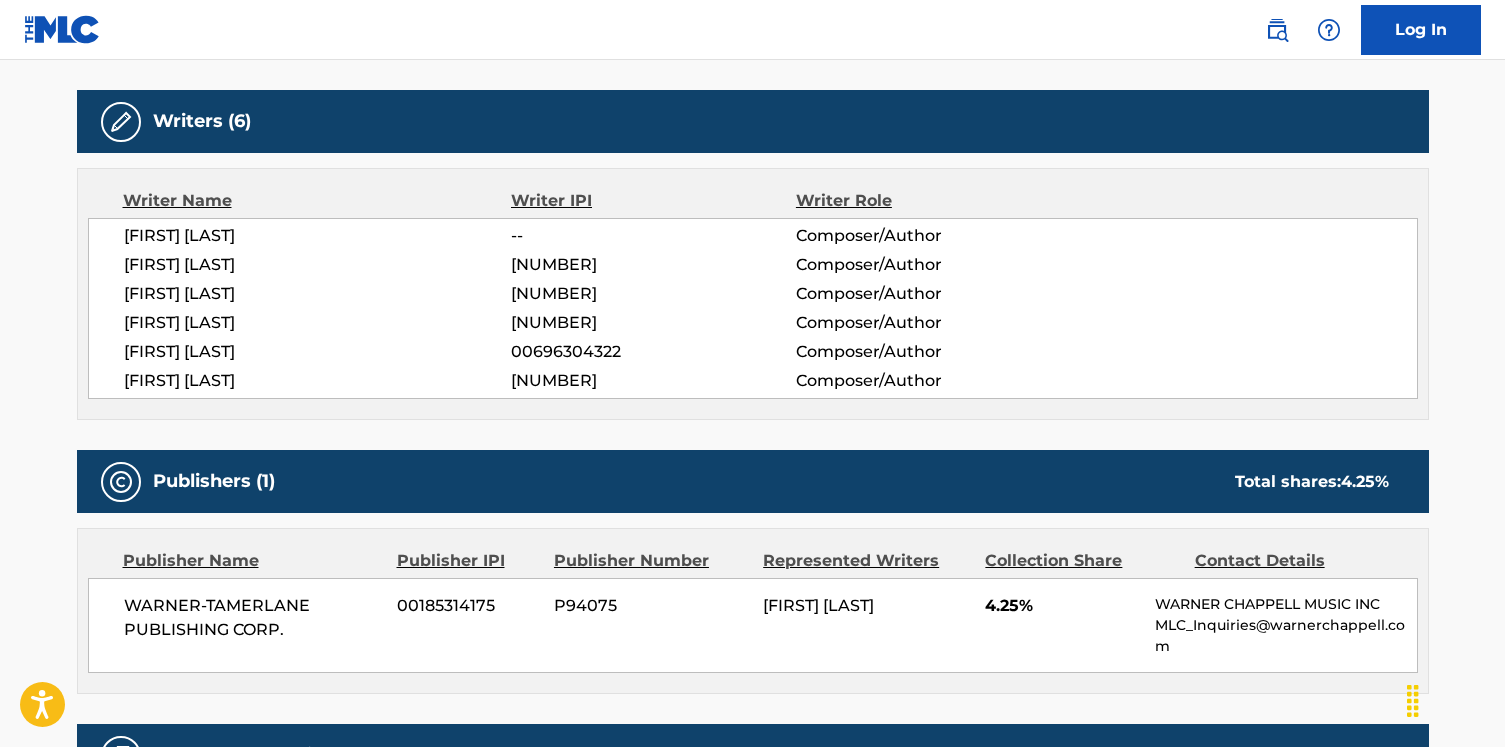 scroll, scrollTop: 648, scrollLeft: 0, axis: vertical 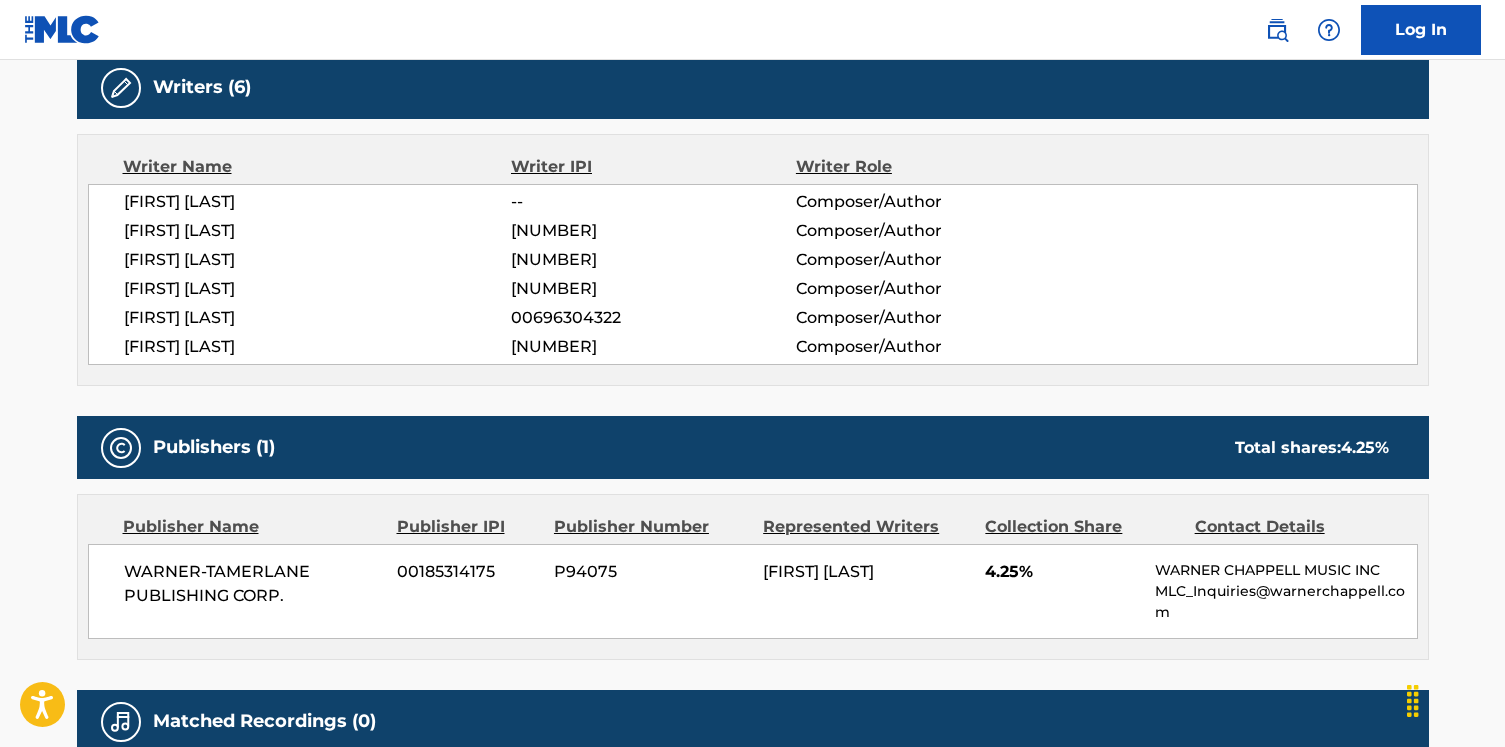 click on "[NUMBER]" at bounding box center [653, 260] 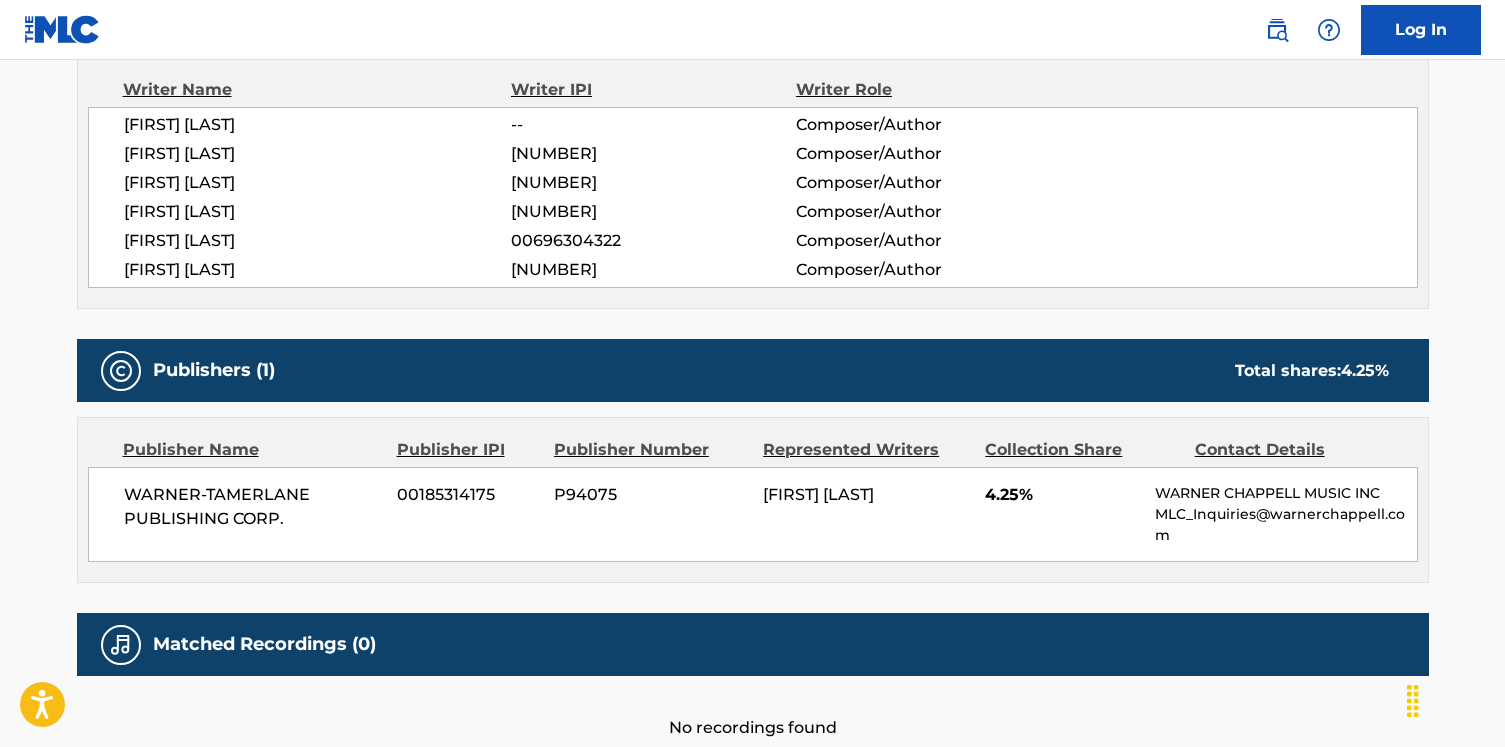 scroll, scrollTop: 720, scrollLeft: 0, axis: vertical 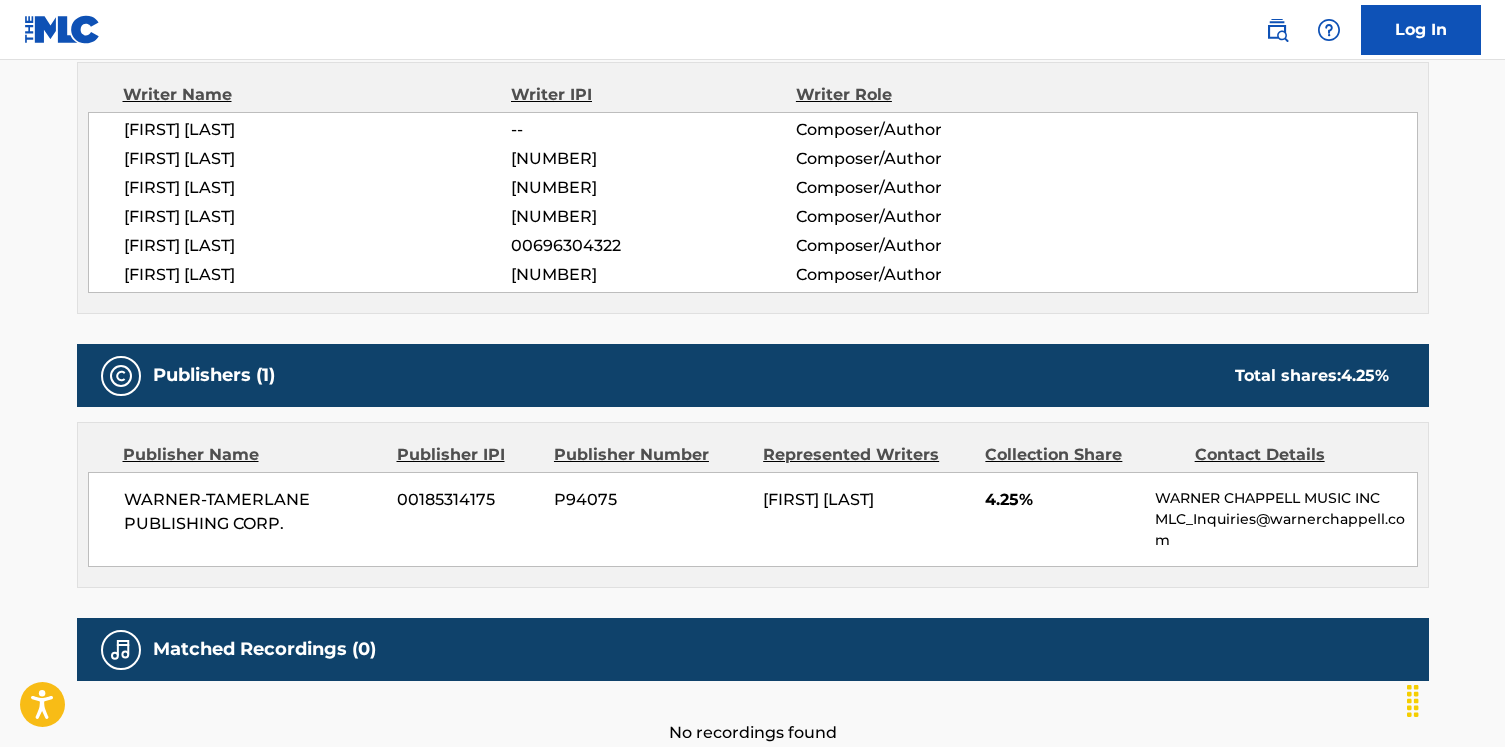 click on "WARNER-TAMERLANE PUBLISHING CORP." at bounding box center [253, 512] 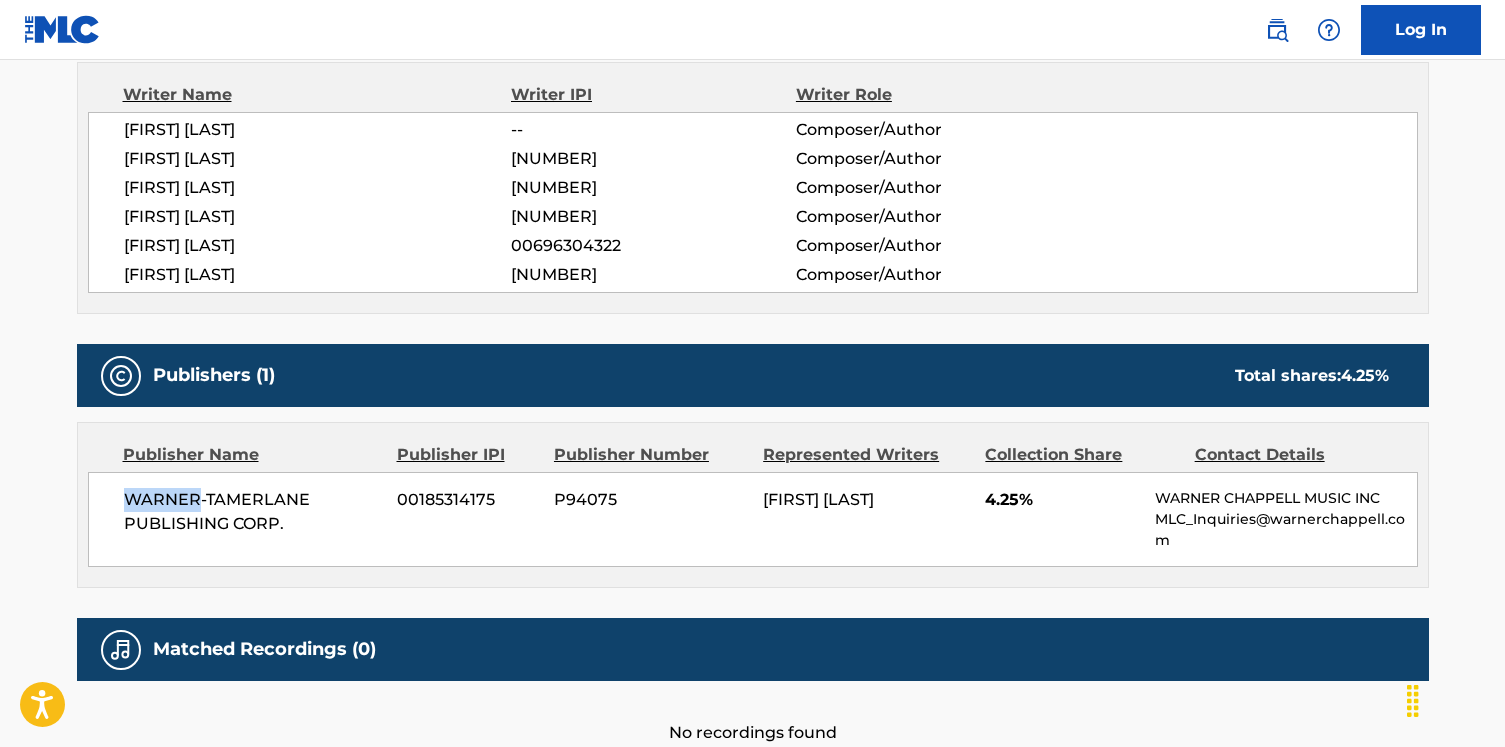 click on "WARNER-TAMERLANE PUBLISHING CORP." at bounding box center (253, 512) 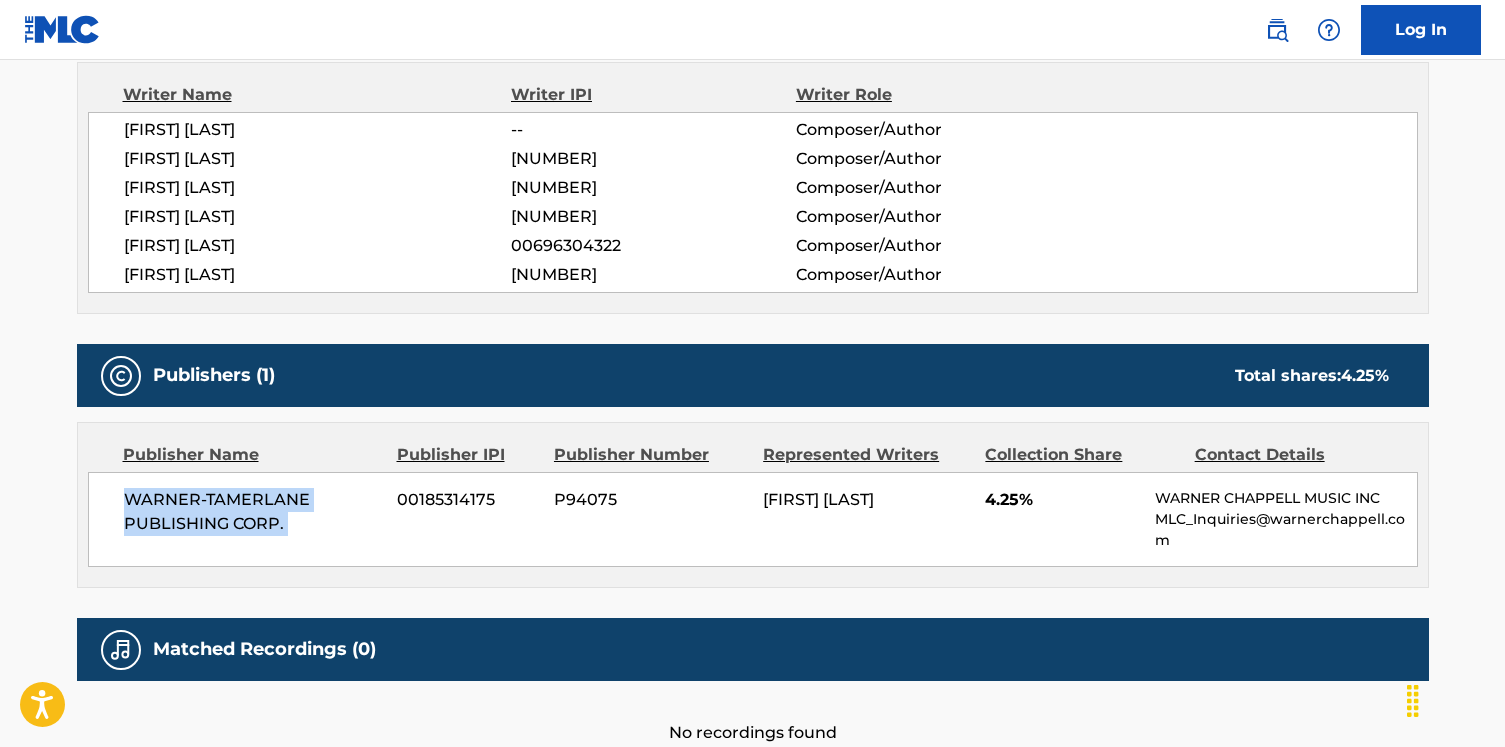 click on "WARNER-TAMERLANE PUBLISHING CORP." at bounding box center [253, 512] 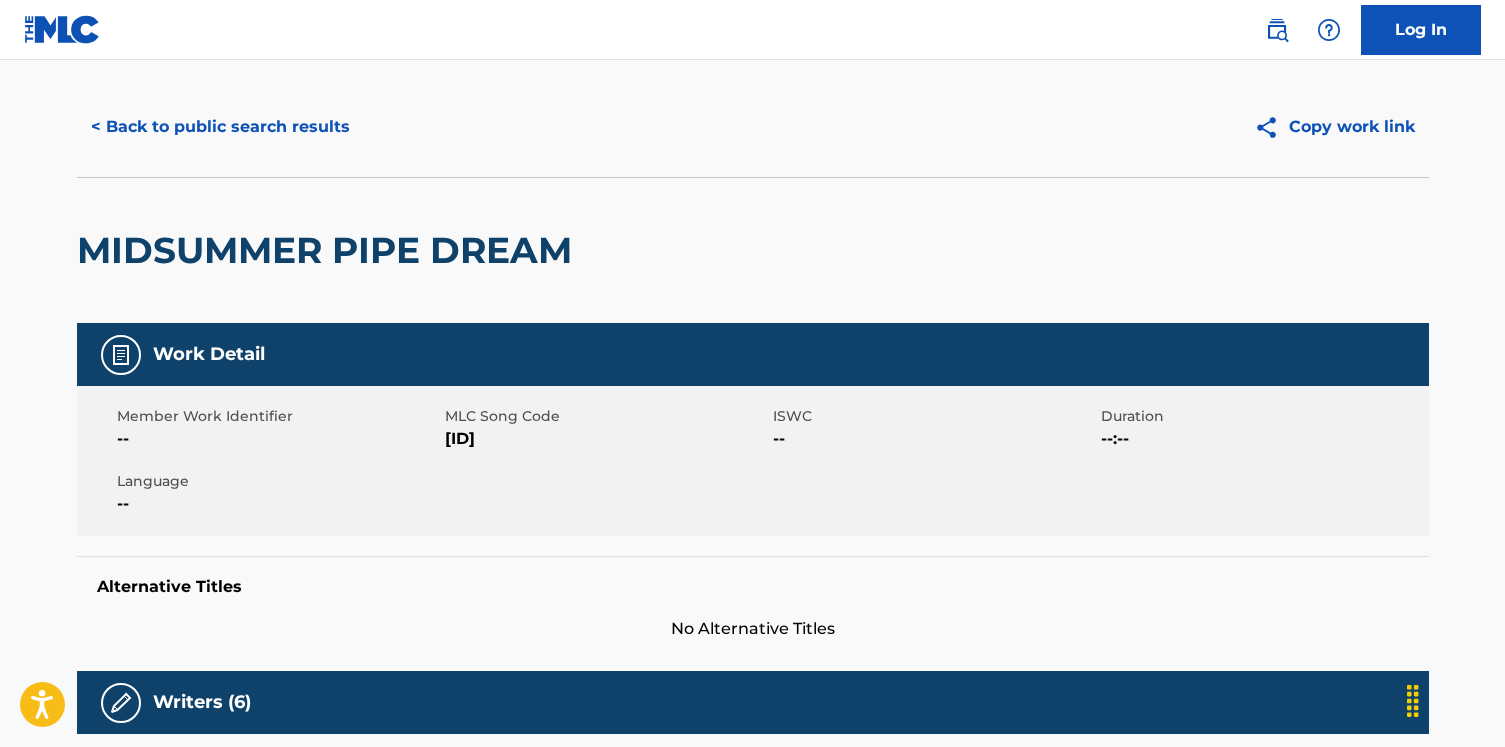 scroll, scrollTop: 0, scrollLeft: 0, axis: both 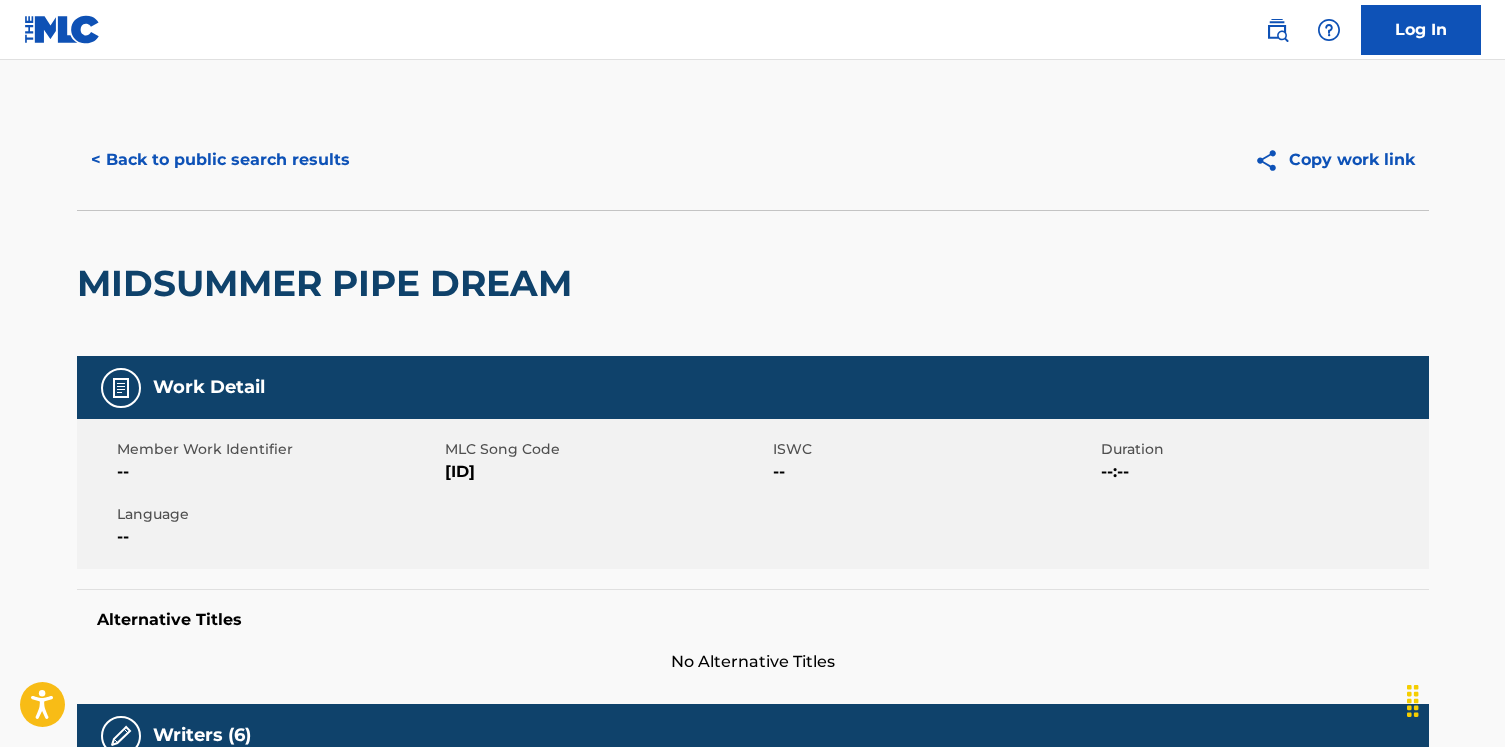 click on "< Back to public search results" at bounding box center [220, 160] 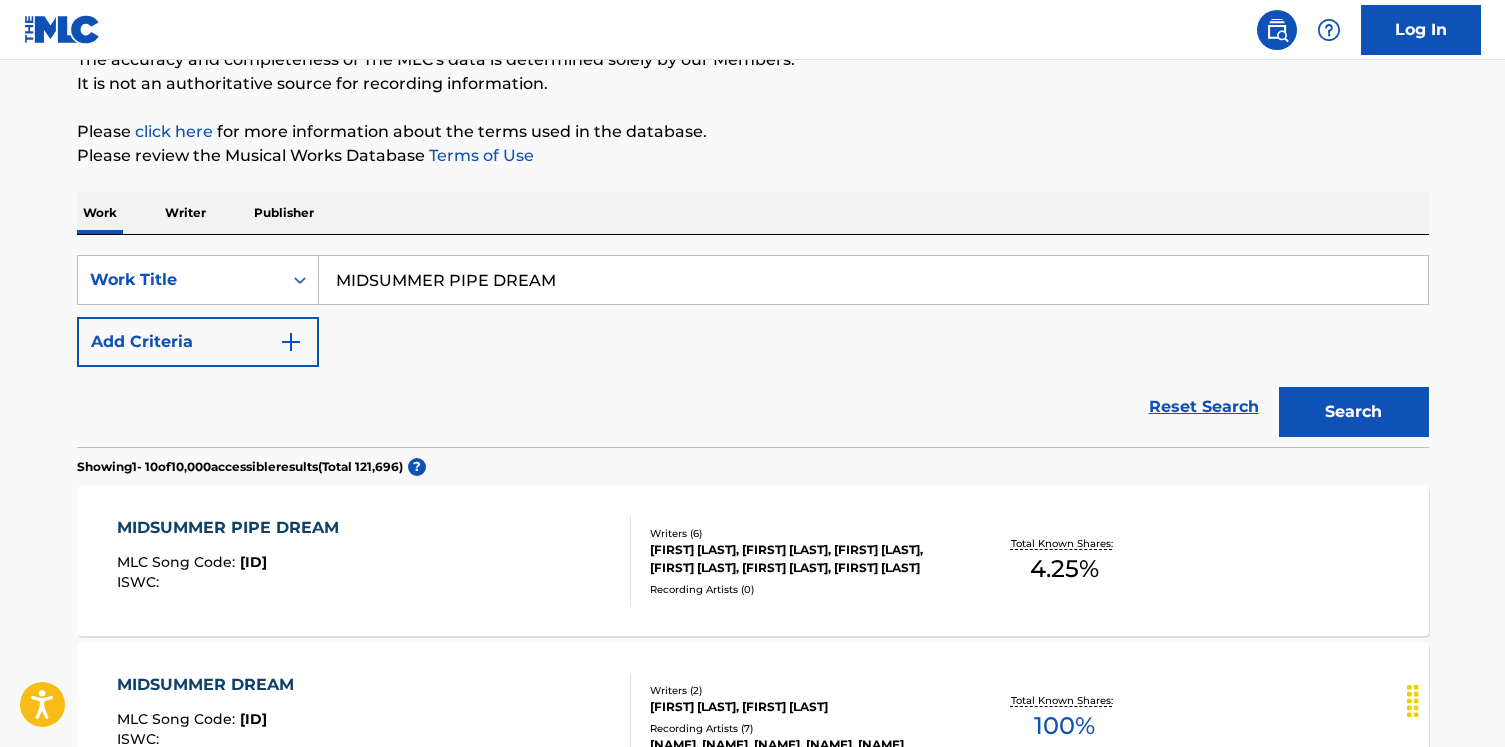 scroll, scrollTop: 82, scrollLeft: 0, axis: vertical 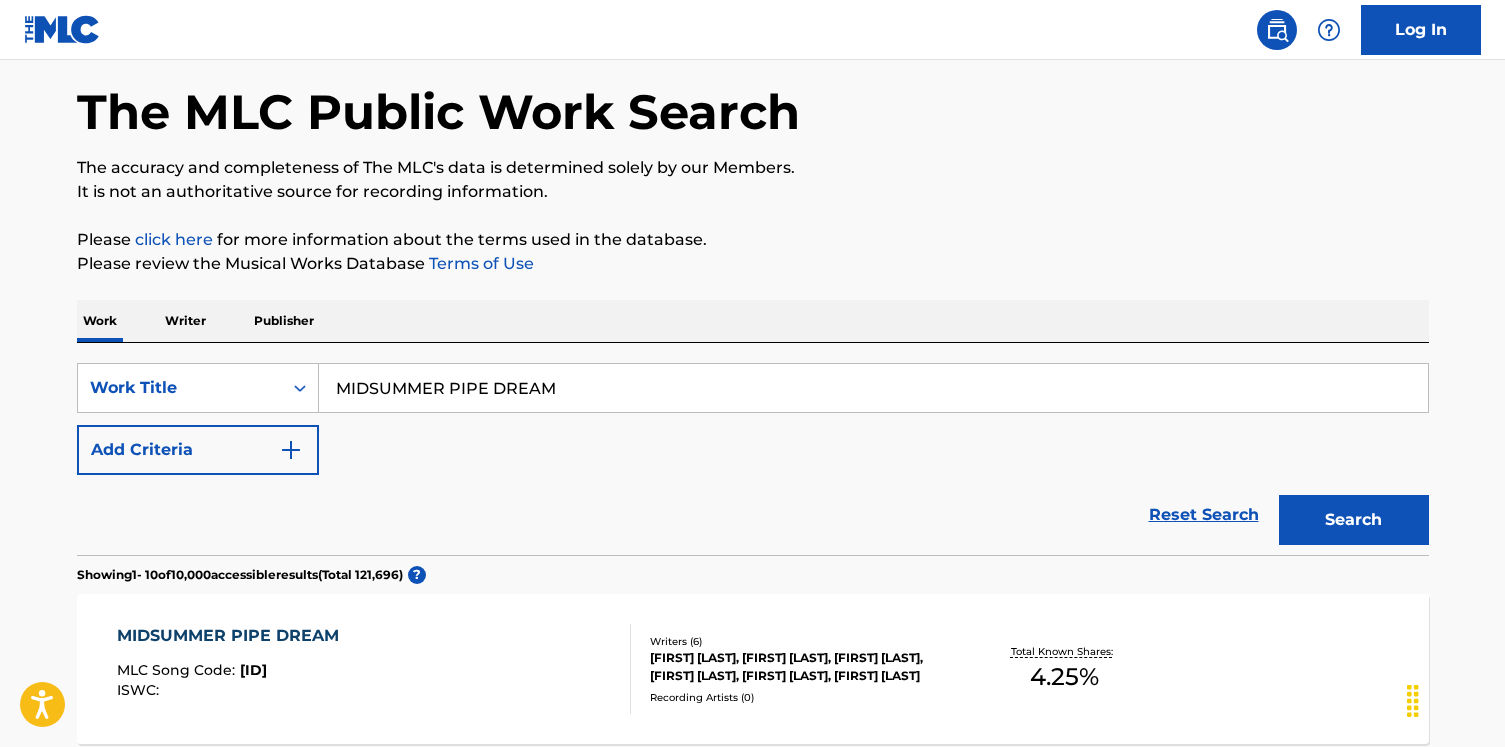 click on "MIDSUMMER PIPE DREAM" at bounding box center (873, 388) 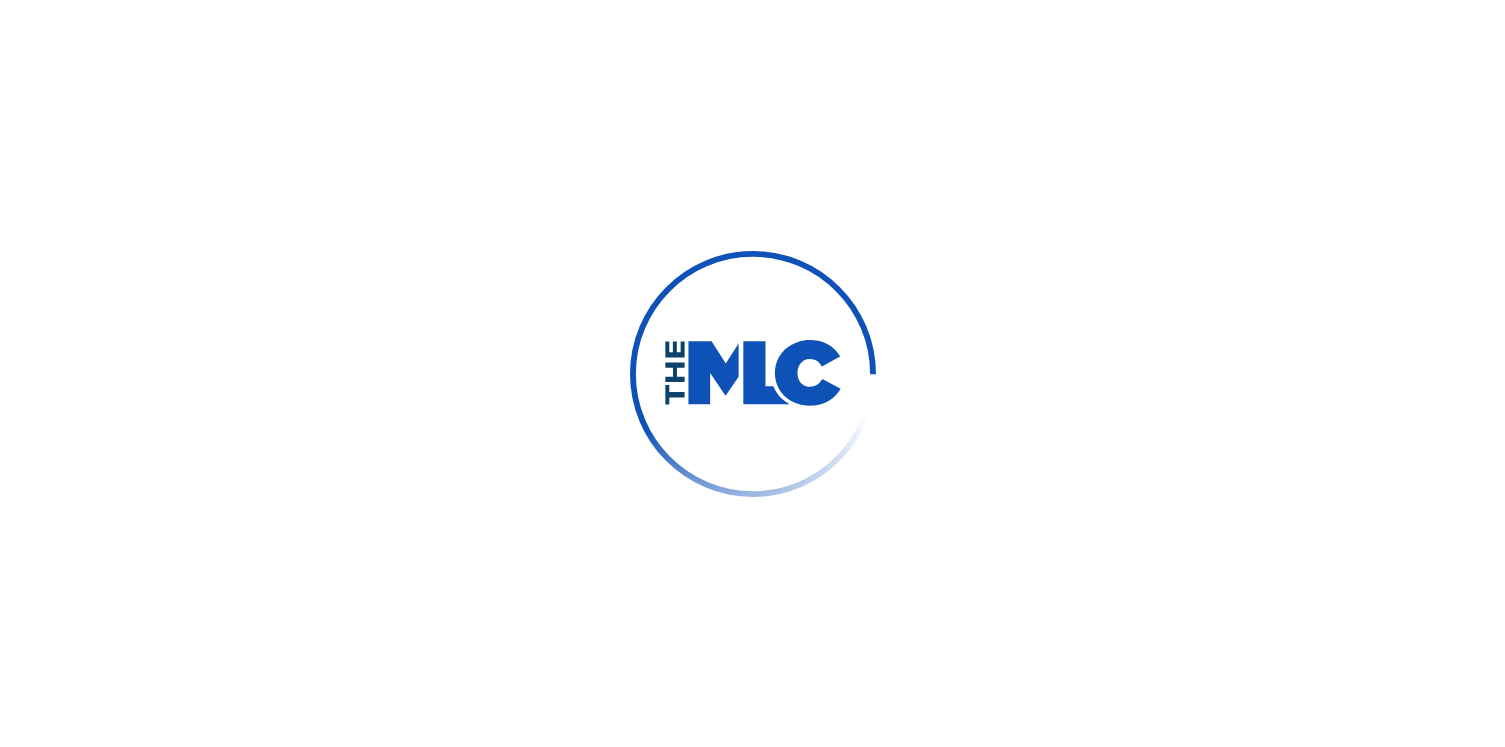scroll, scrollTop: 0, scrollLeft: 0, axis: both 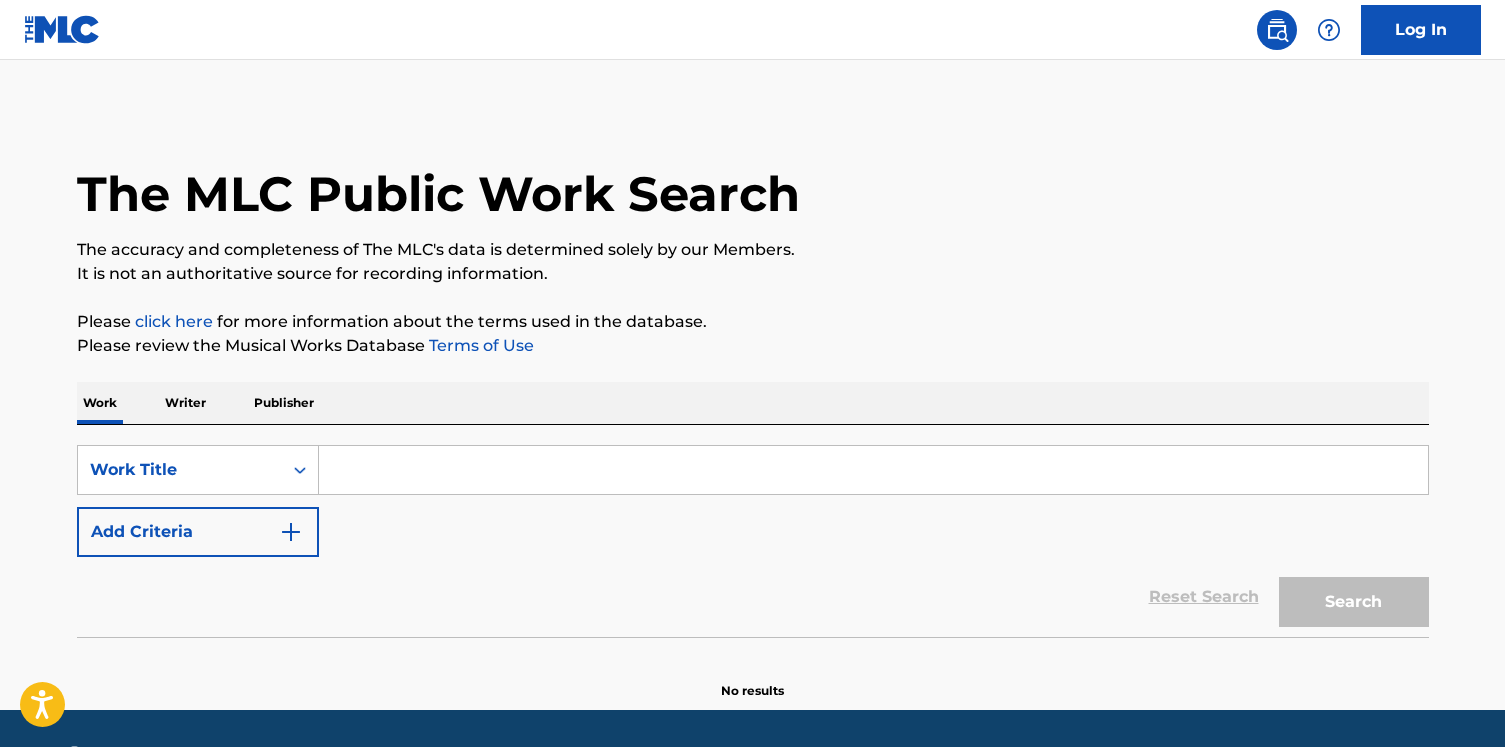 click at bounding box center (873, 470) 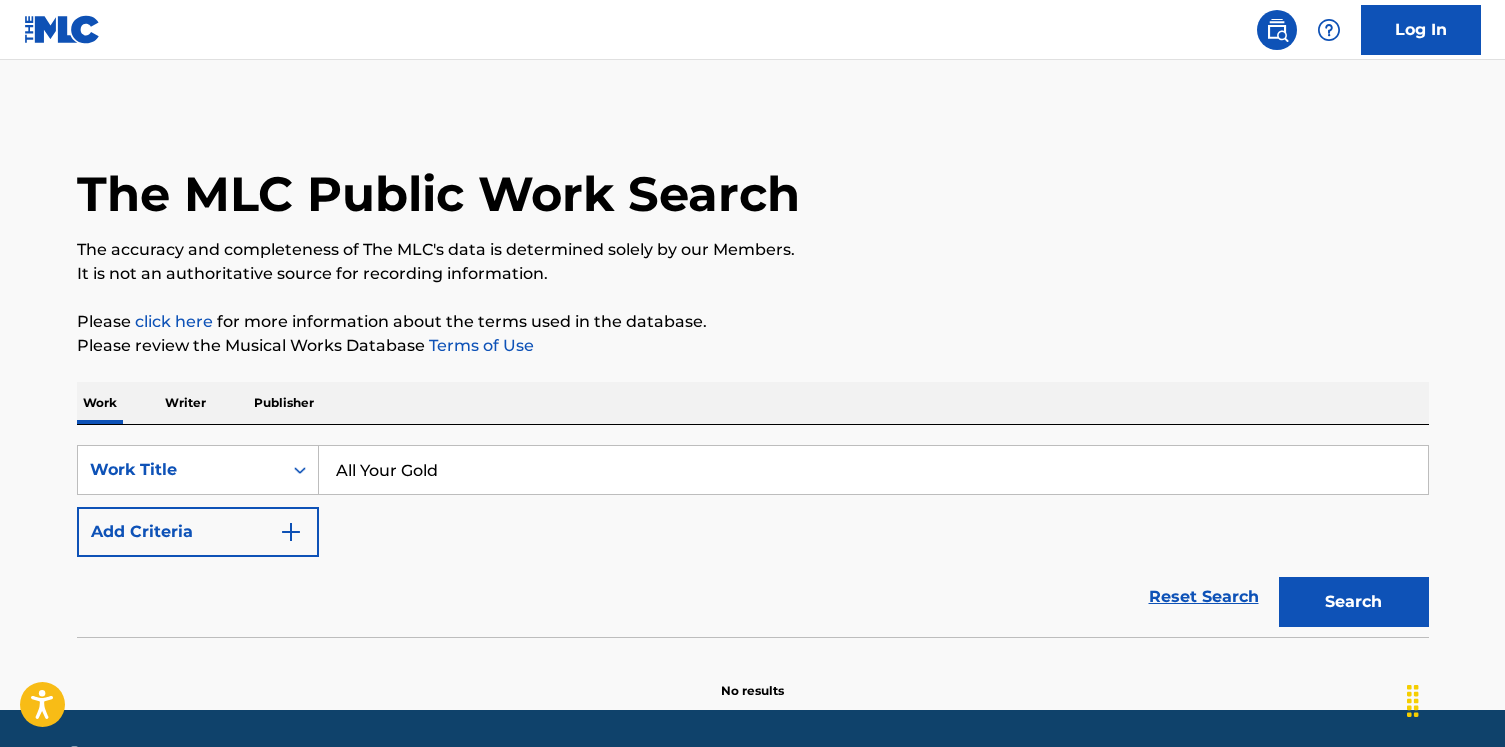 type on "All Your Gold" 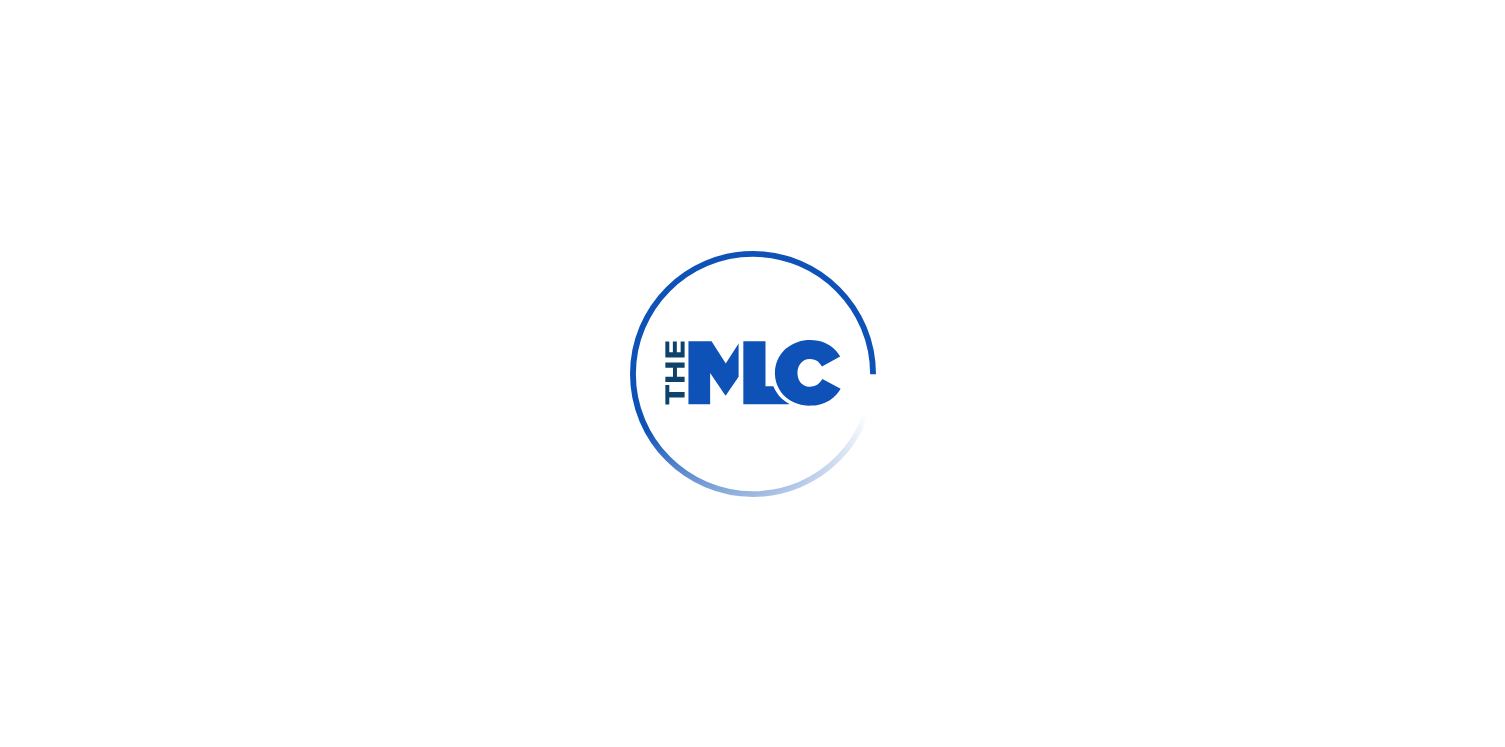 scroll, scrollTop: 0, scrollLeft: 0, axis: both 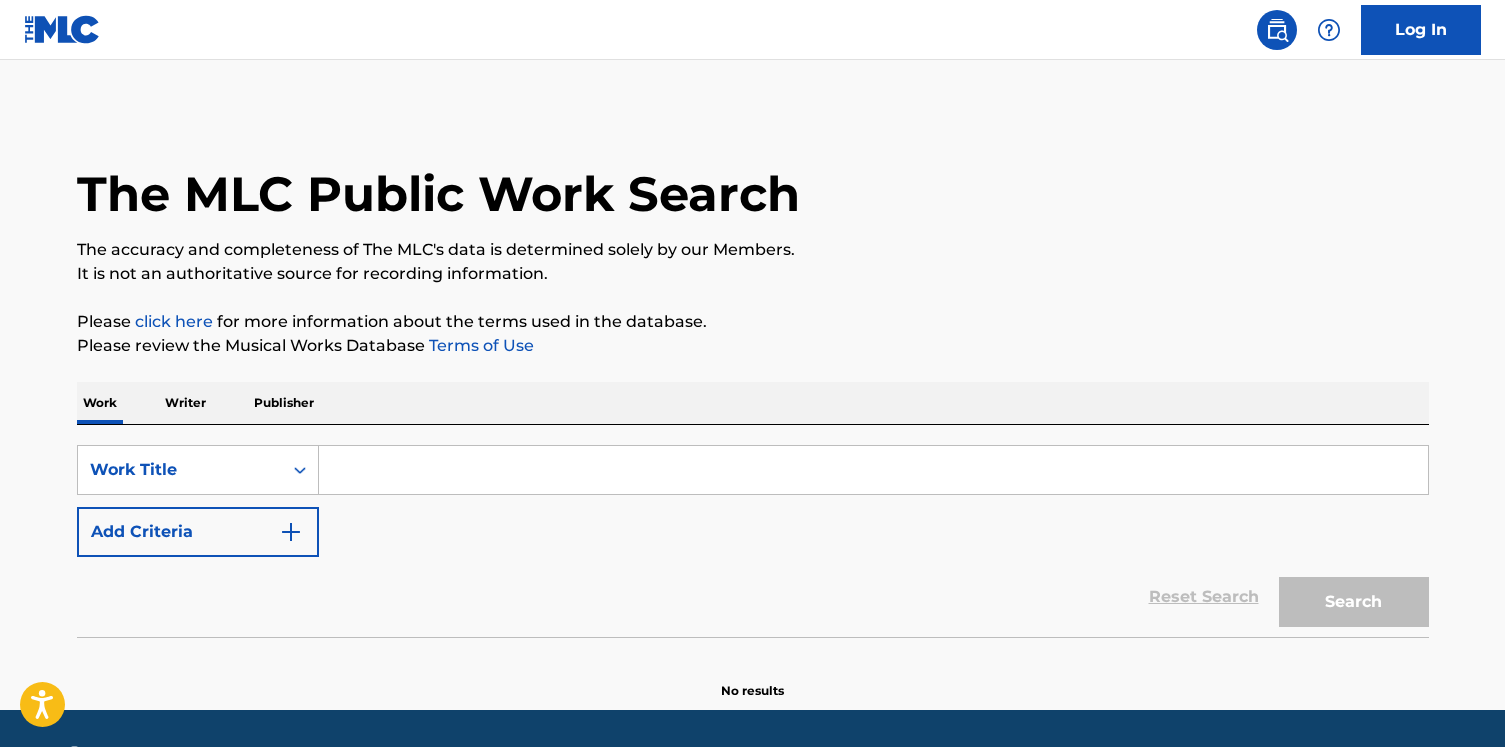 click at bounding box center (873, 470) 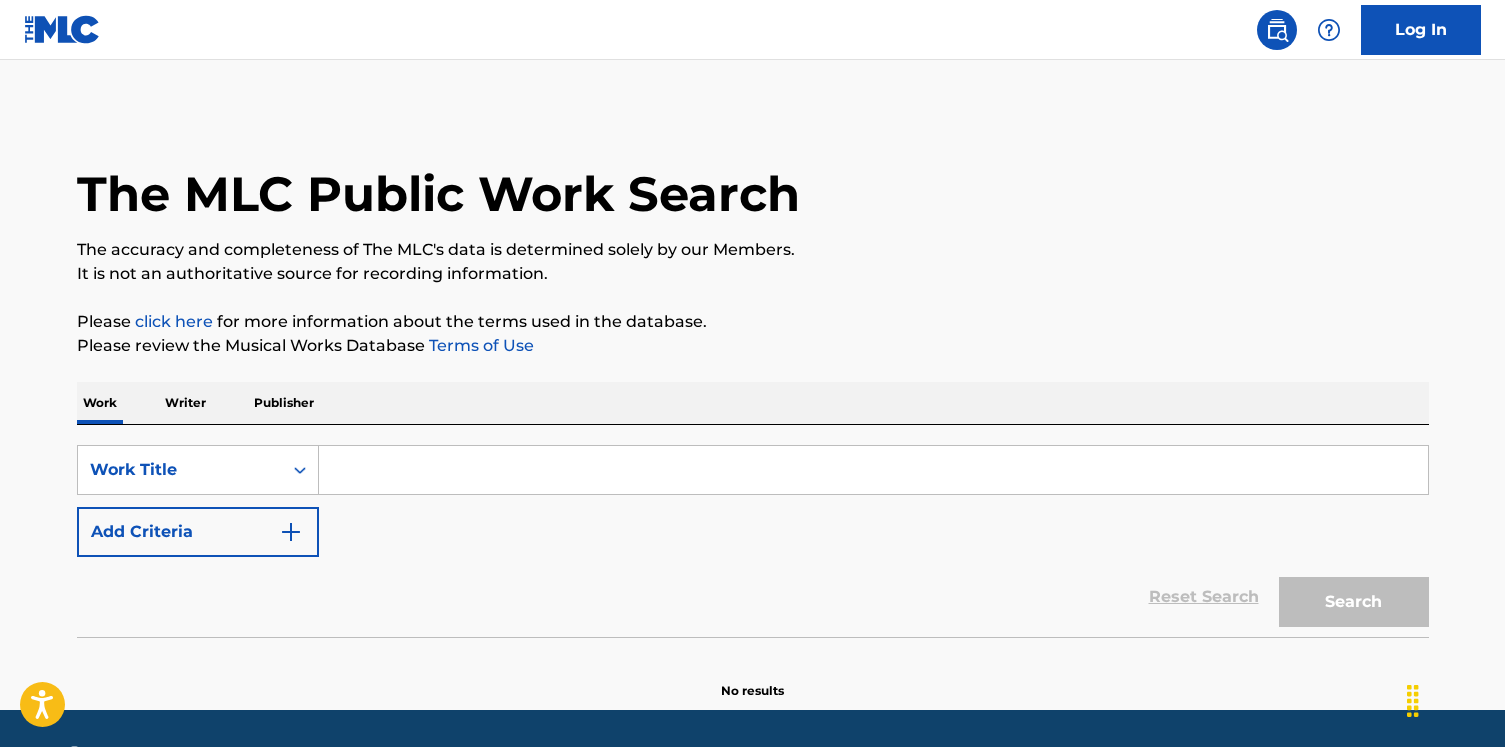 paste on "All Your Gold" 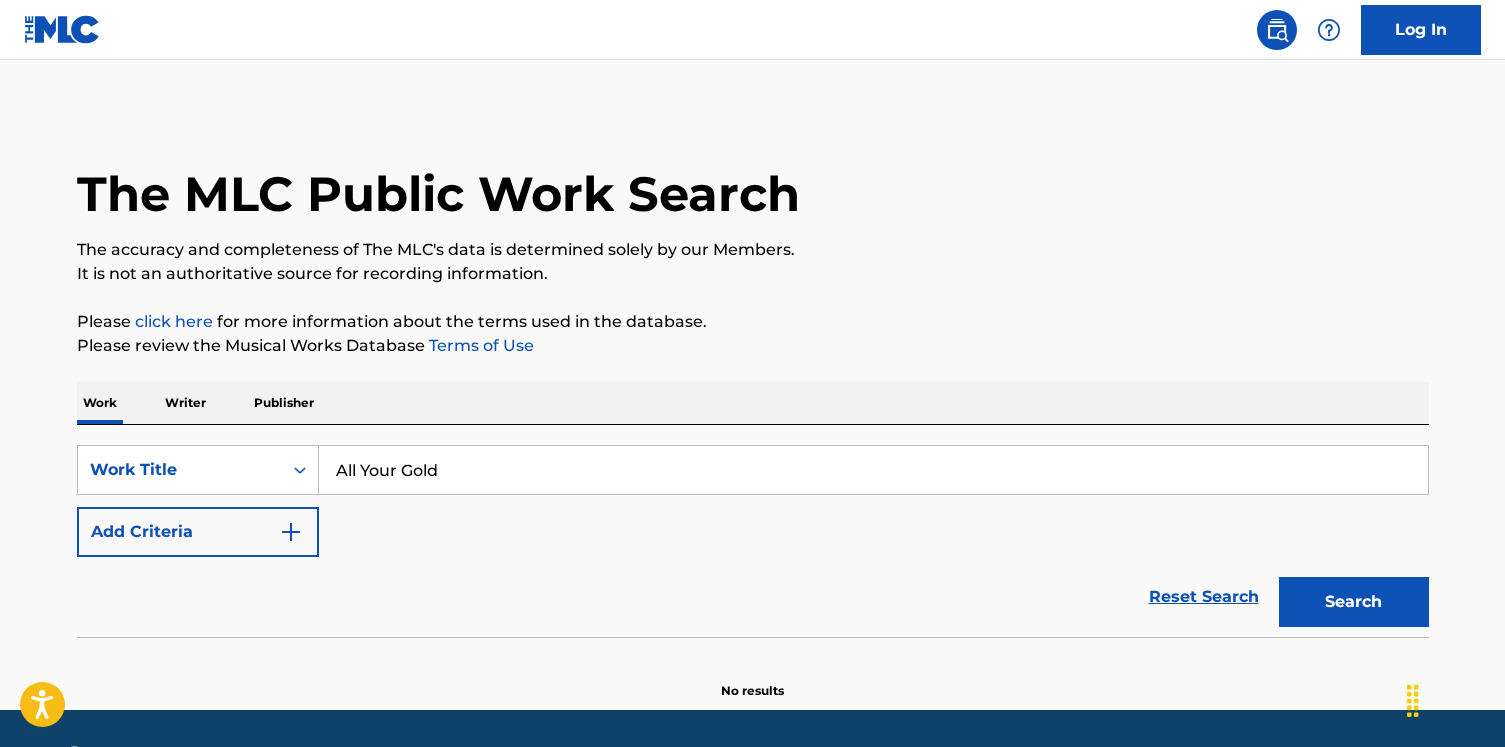 type on "All Your Gold" 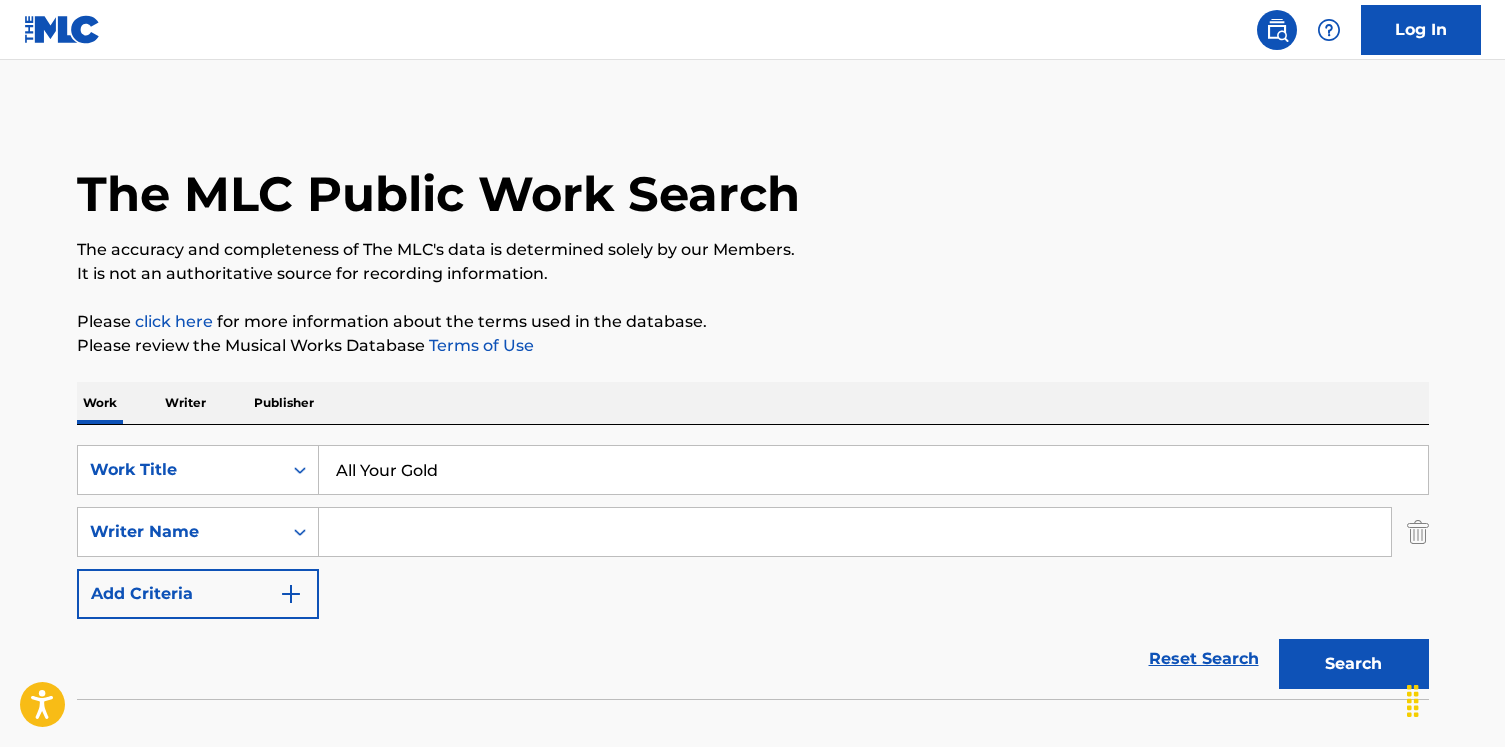 type 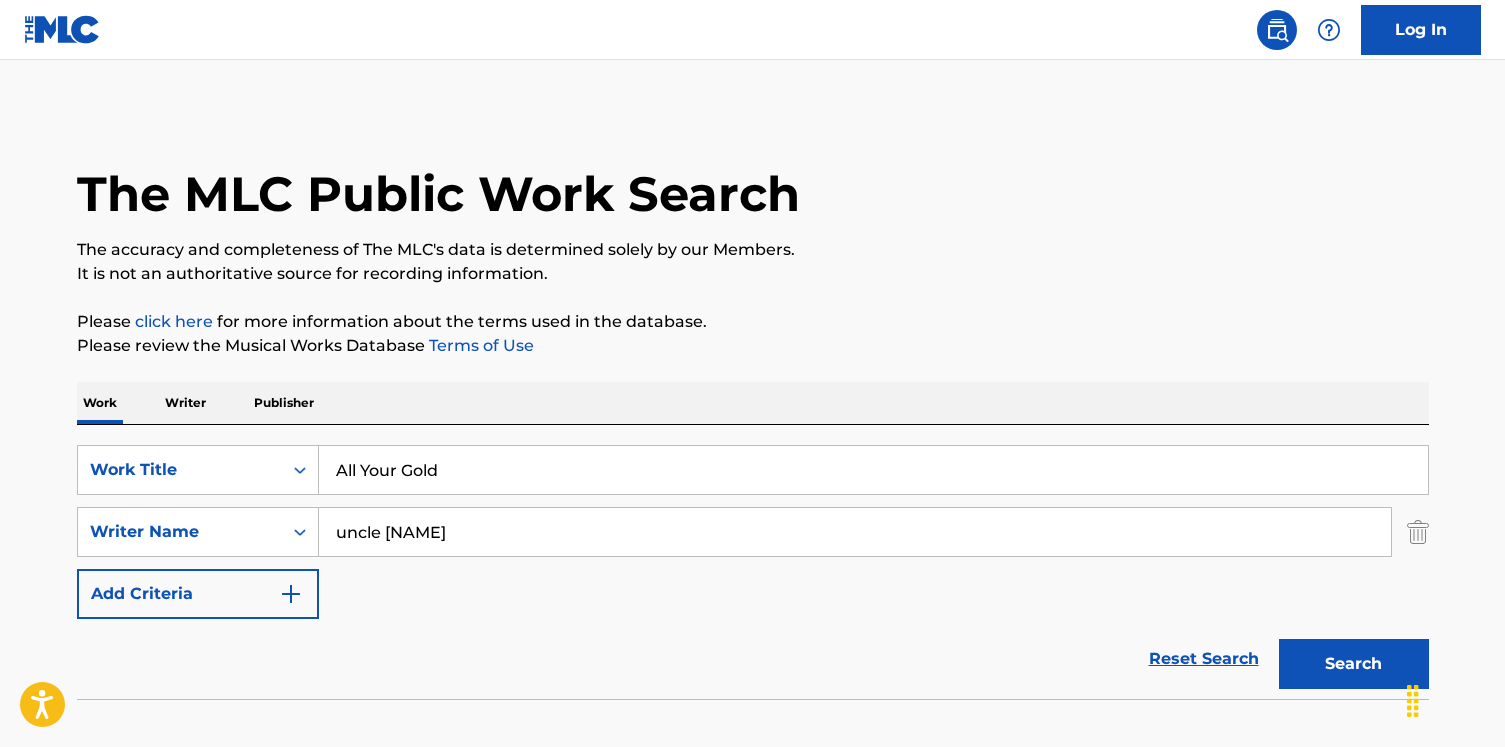 type on "uncle lucius" 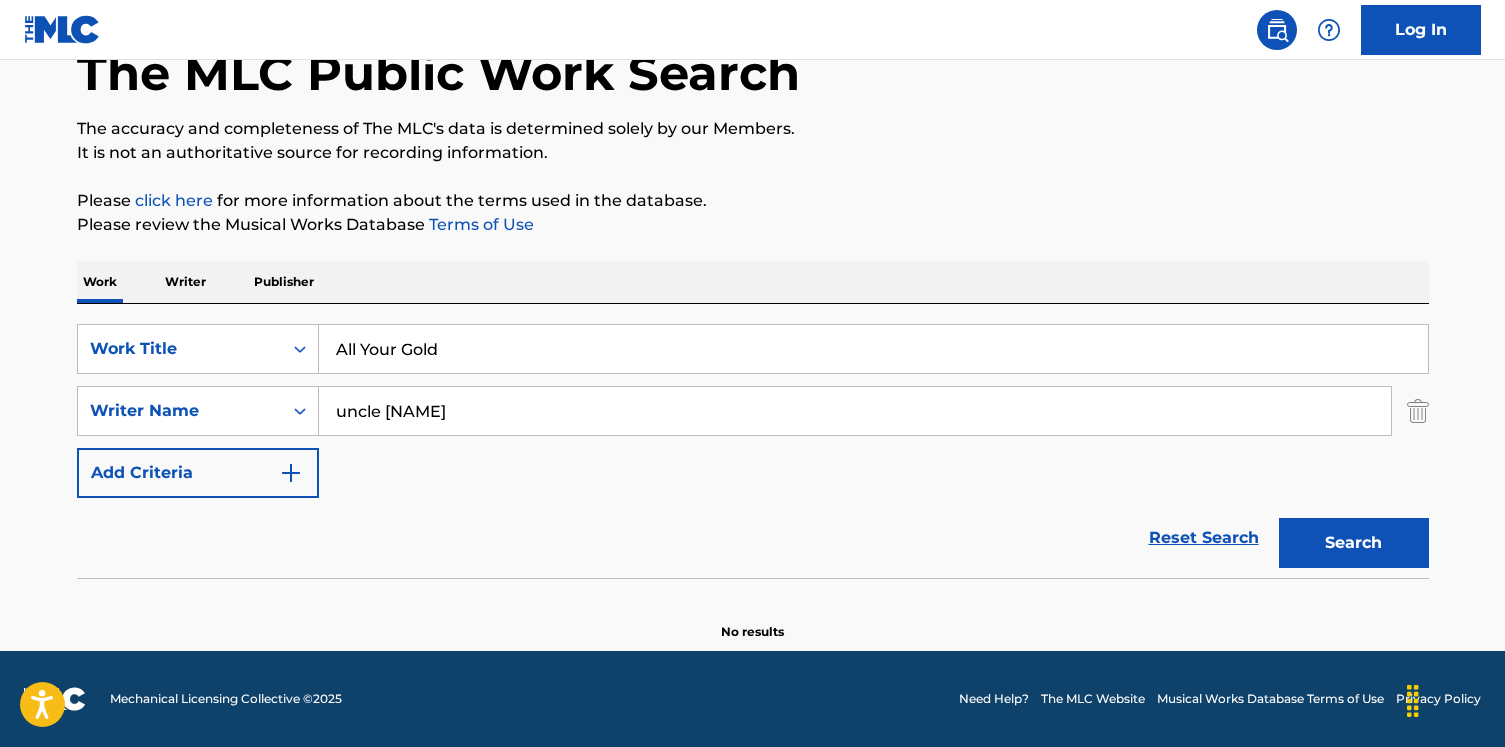 click on "All Your Gold" at bounding box center (873, 349) 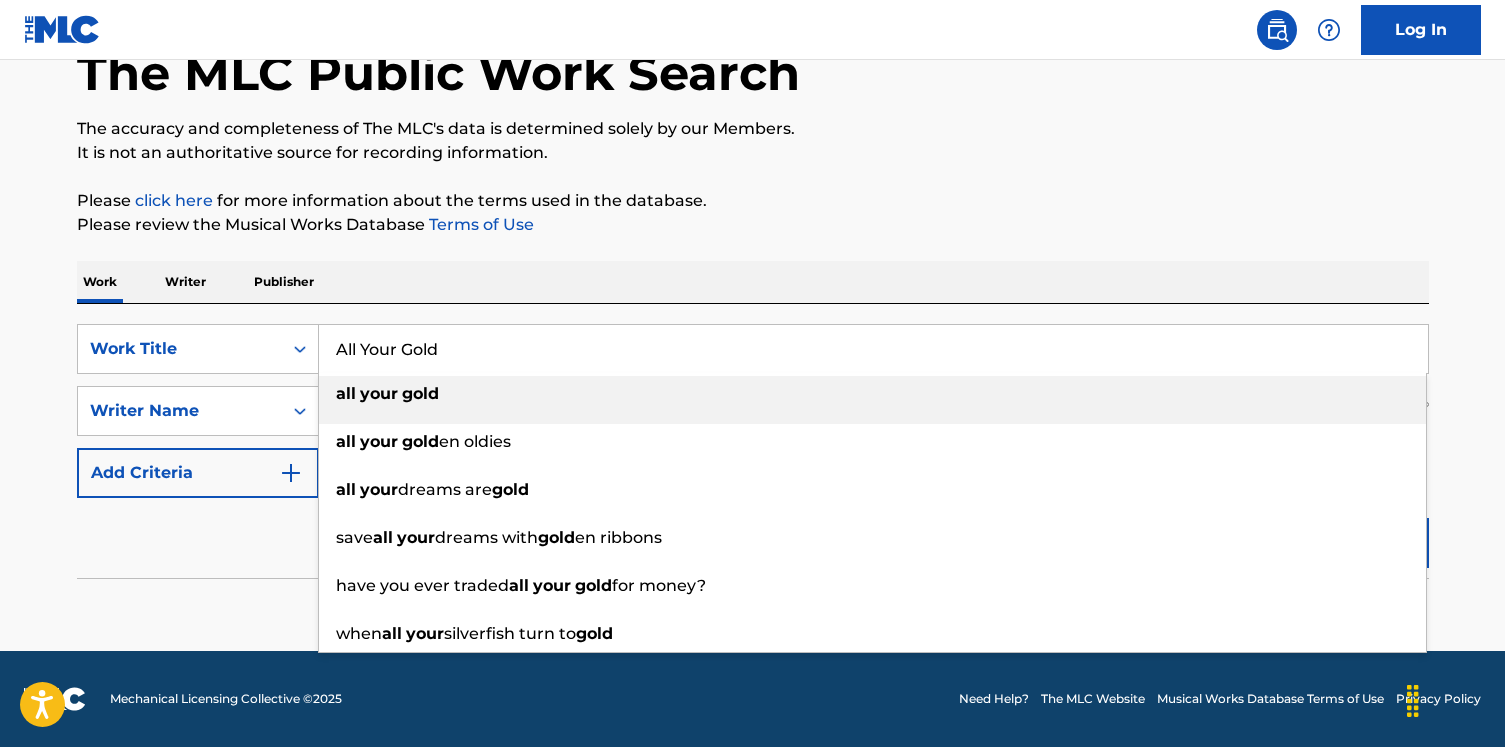 click on "All Your Gold" at bounding box center [873, 349] 